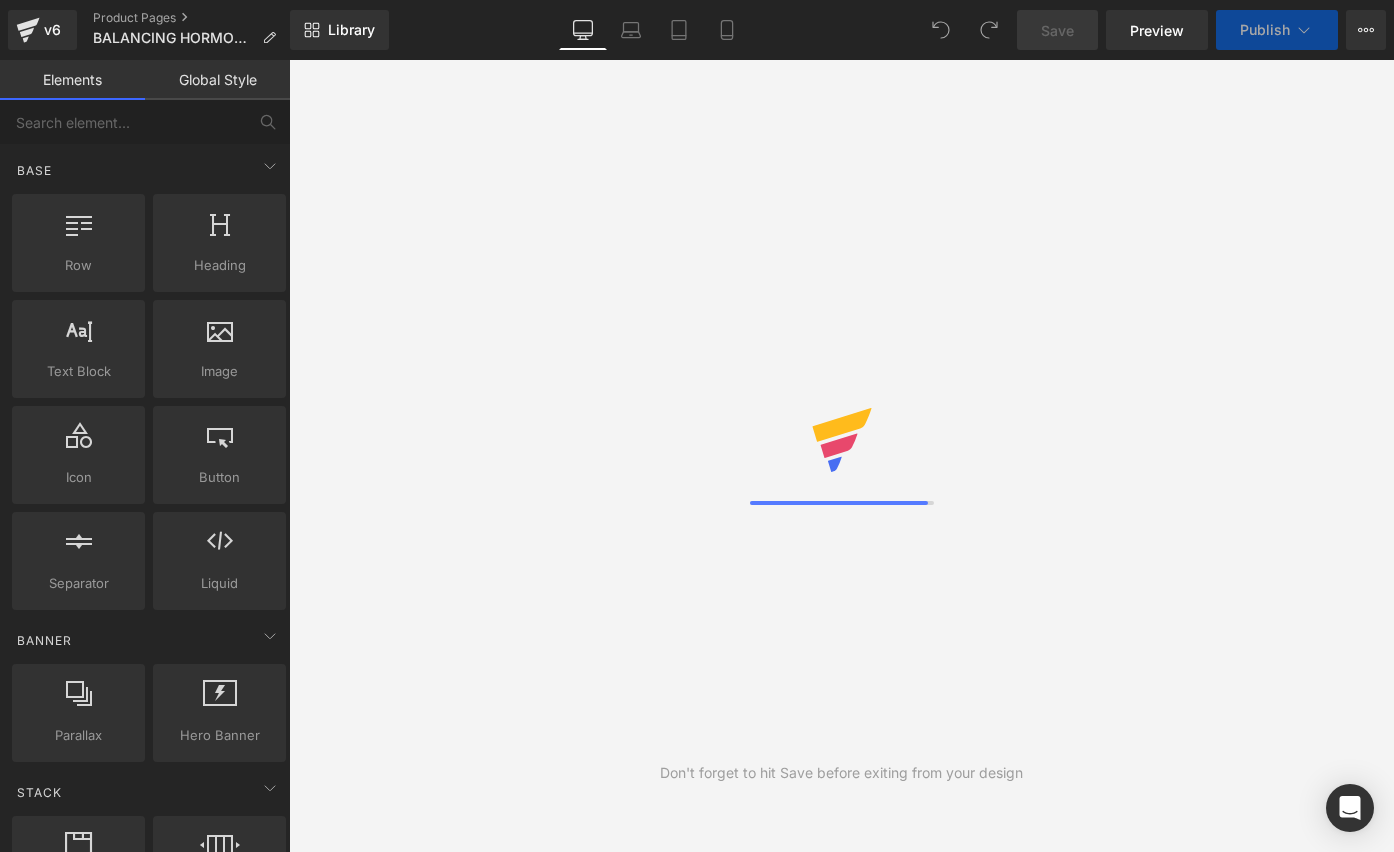 scroll, scrollTop: 0, scrollLeft: 0, axis: both 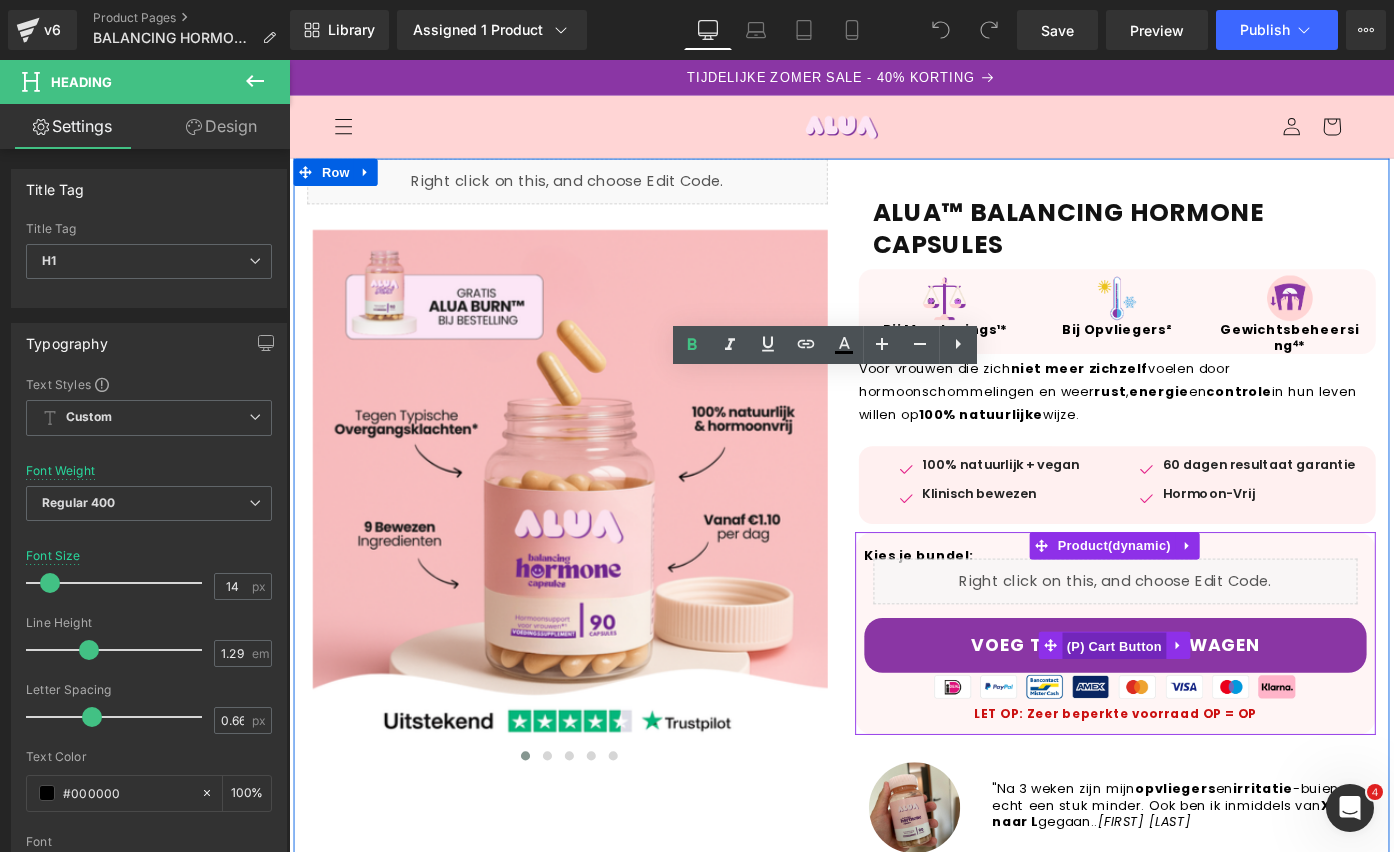 click on "(P) Cart Button" at bounding box center (1193, 702) 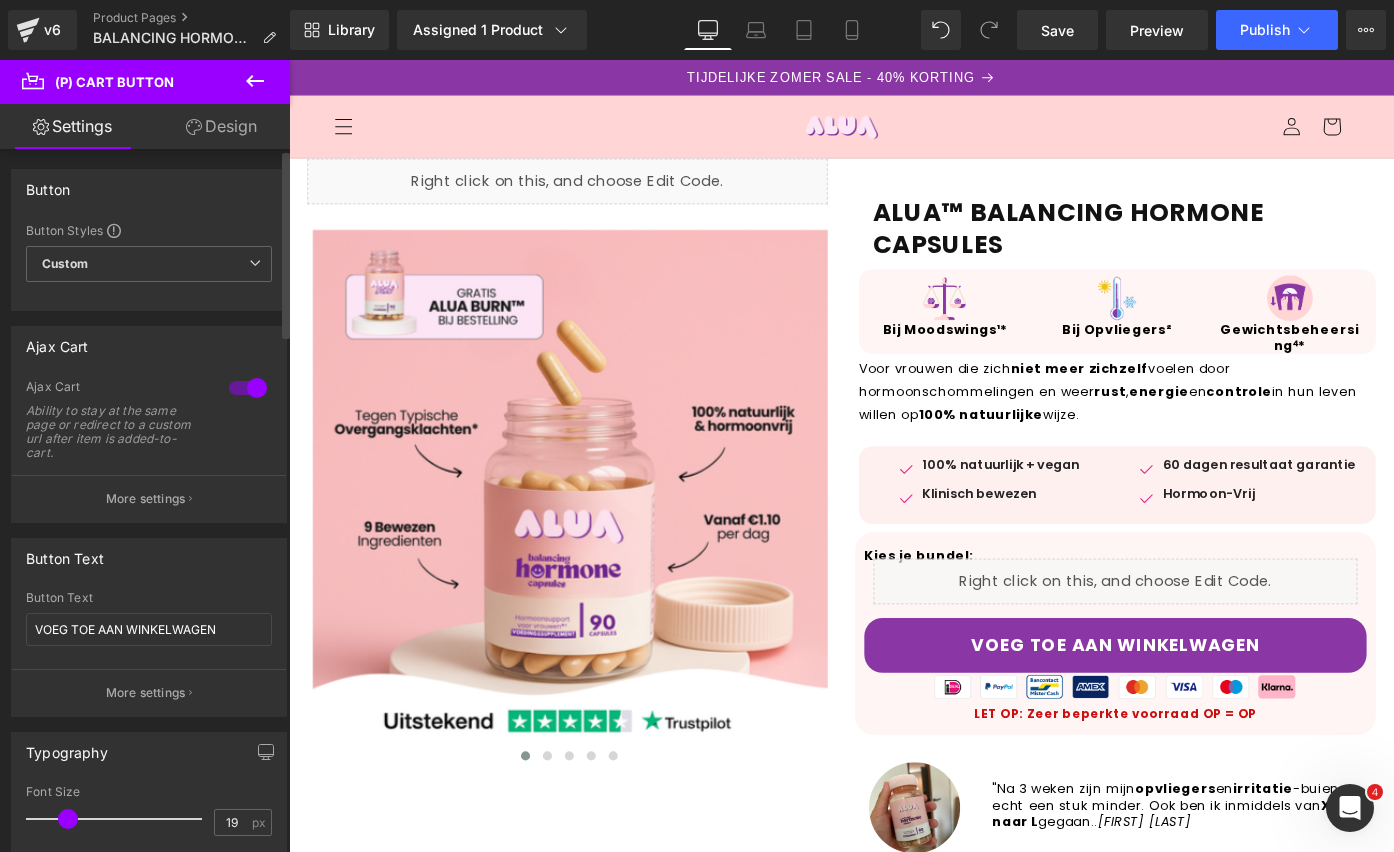 click at bounding box center [248, 388] 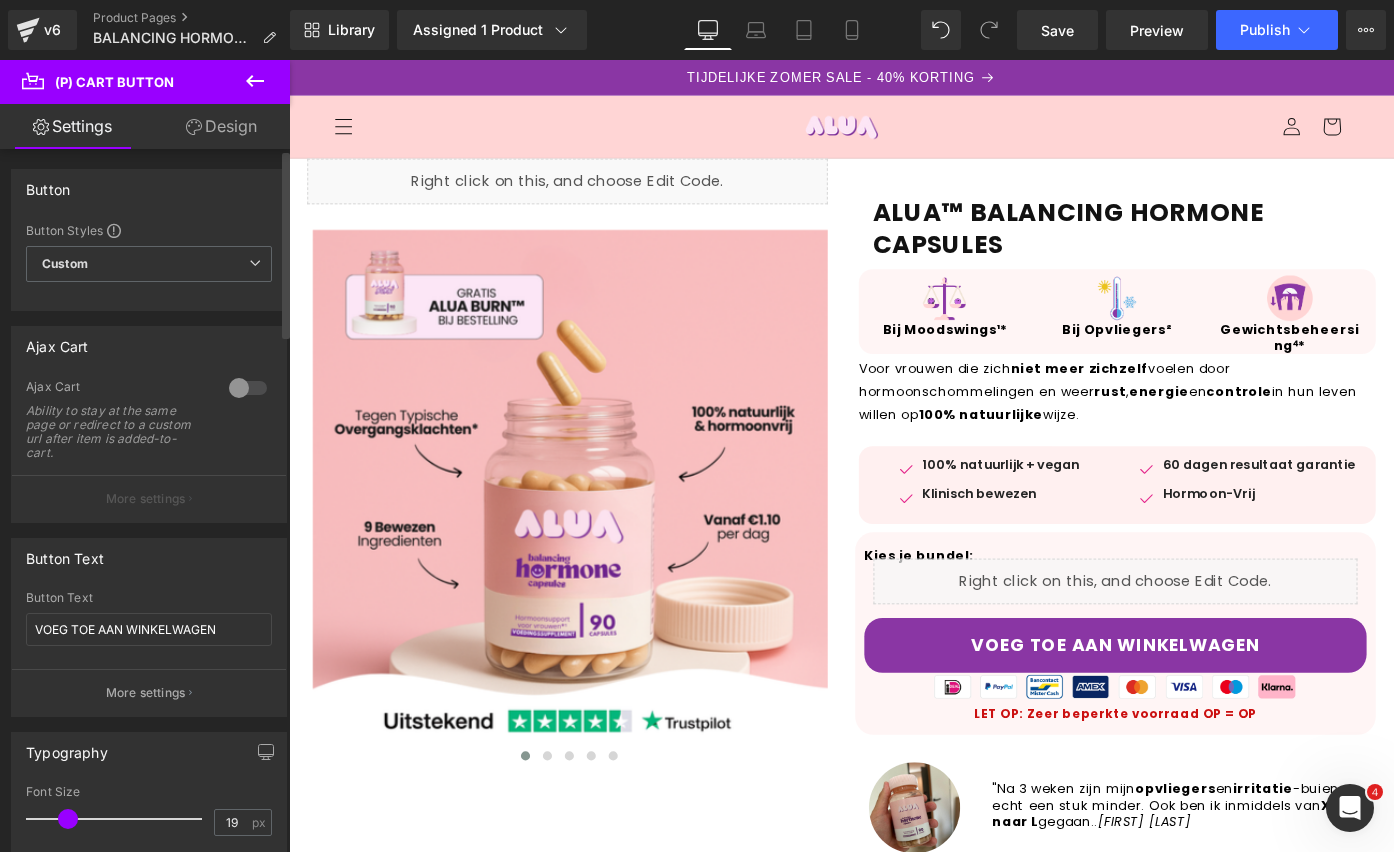 scroll, scrollTop: 115, scrollLeft: 0, axis: vertical 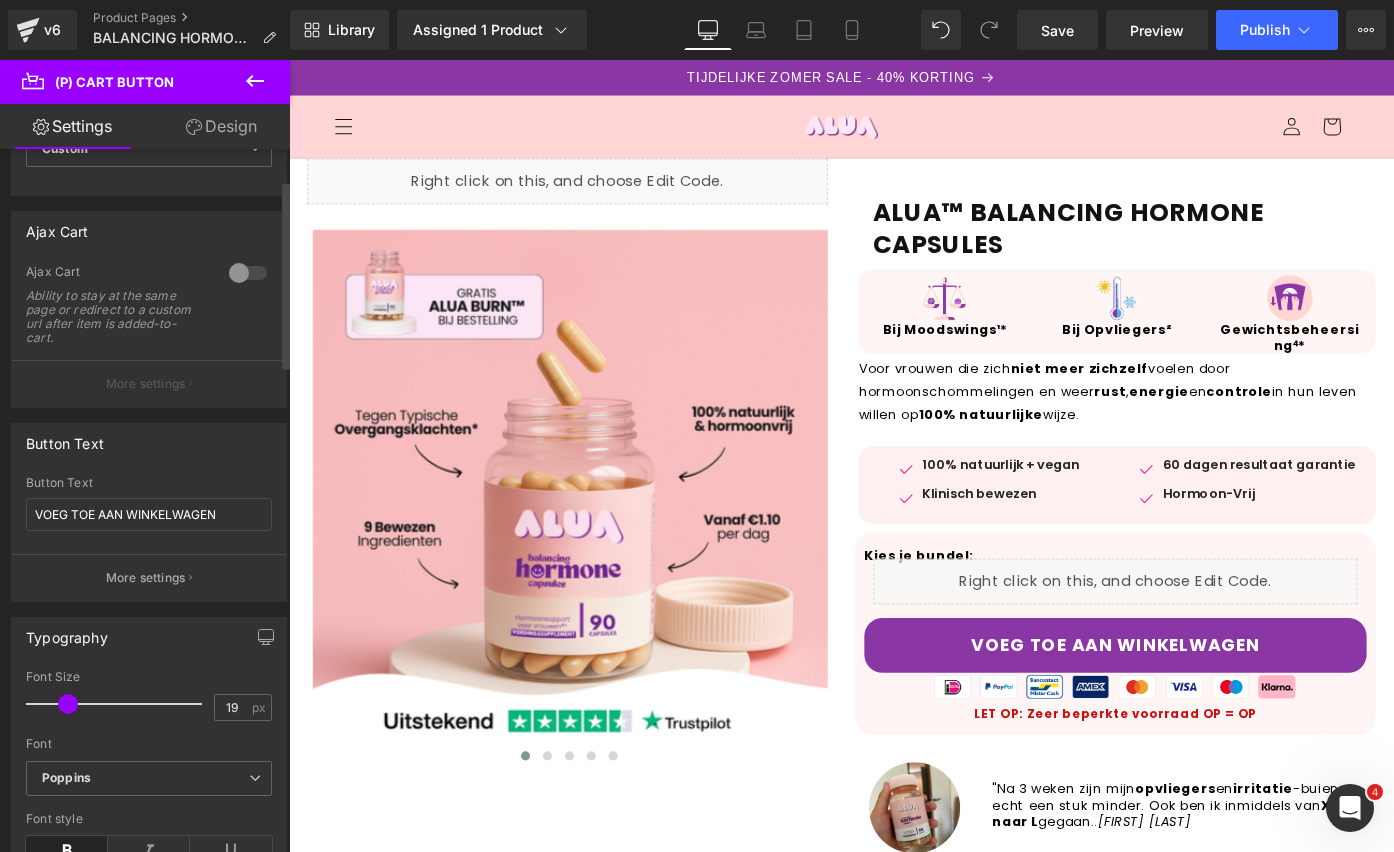 click on "More settings" at bounding box center (149, 577) 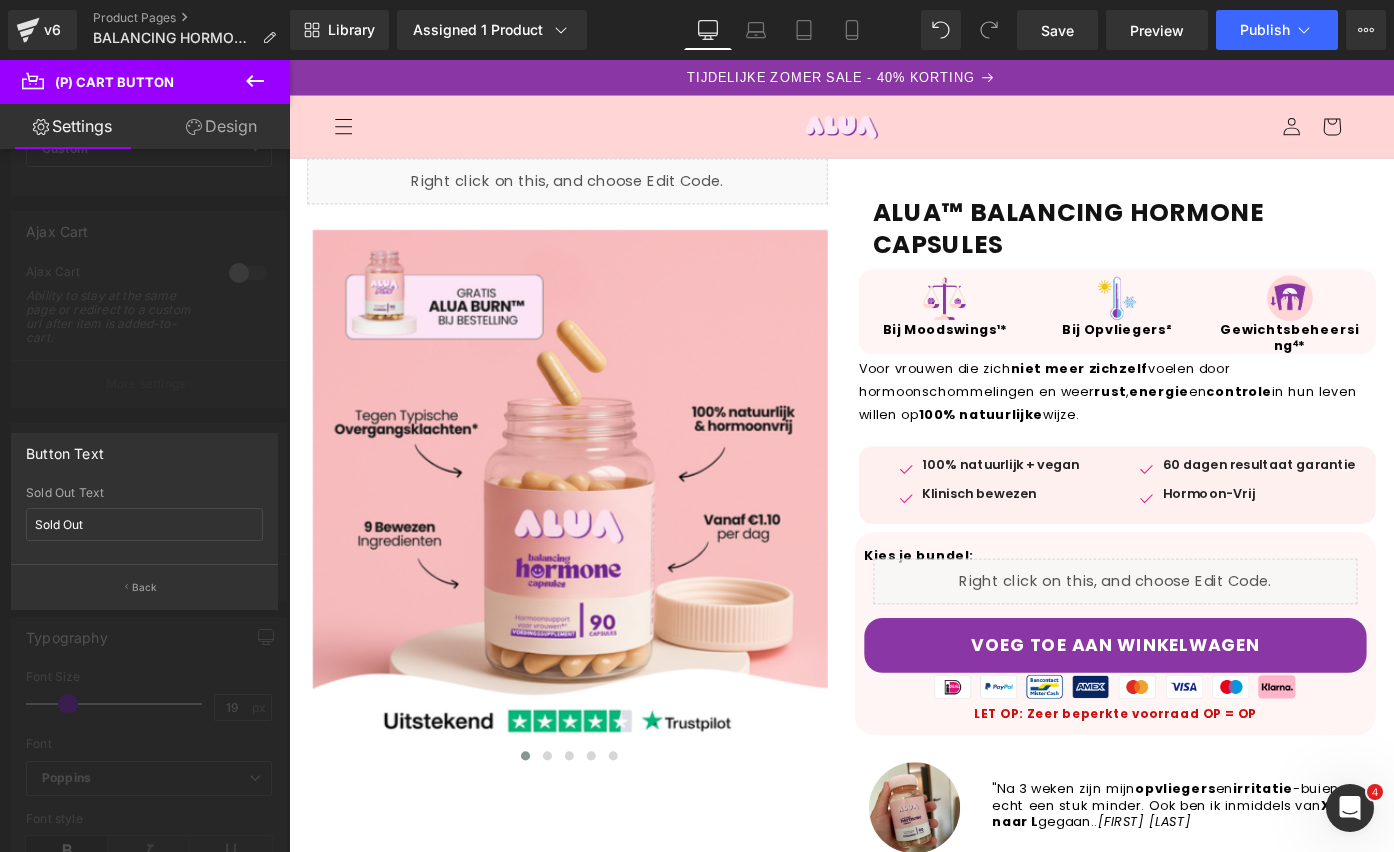 drag, startPoint x: 185, startPoint y: 365, endPoint x: 237, endPoint y: 327, distance: 64.40497 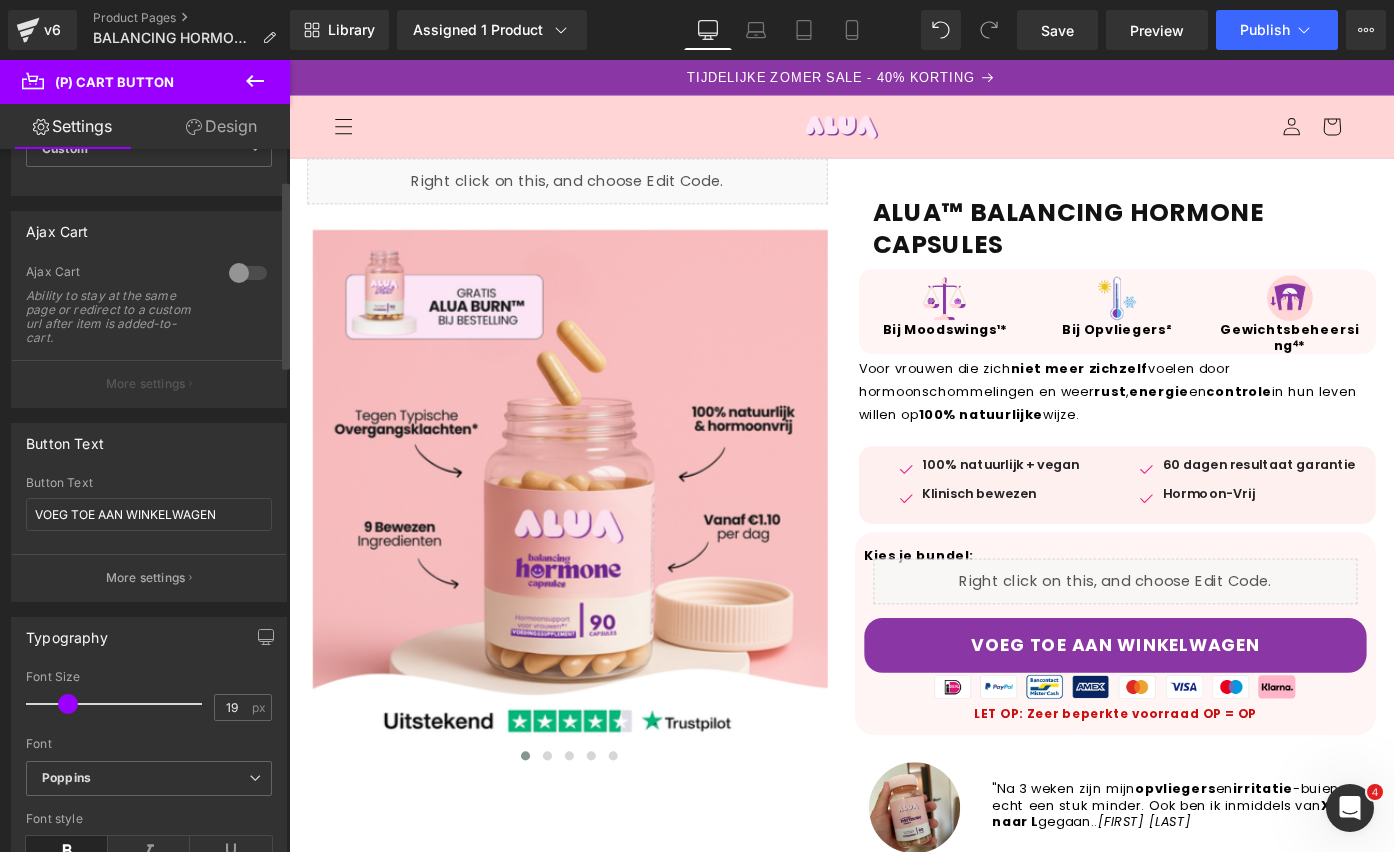 click on "More settings" at bounding box center [149, 383] 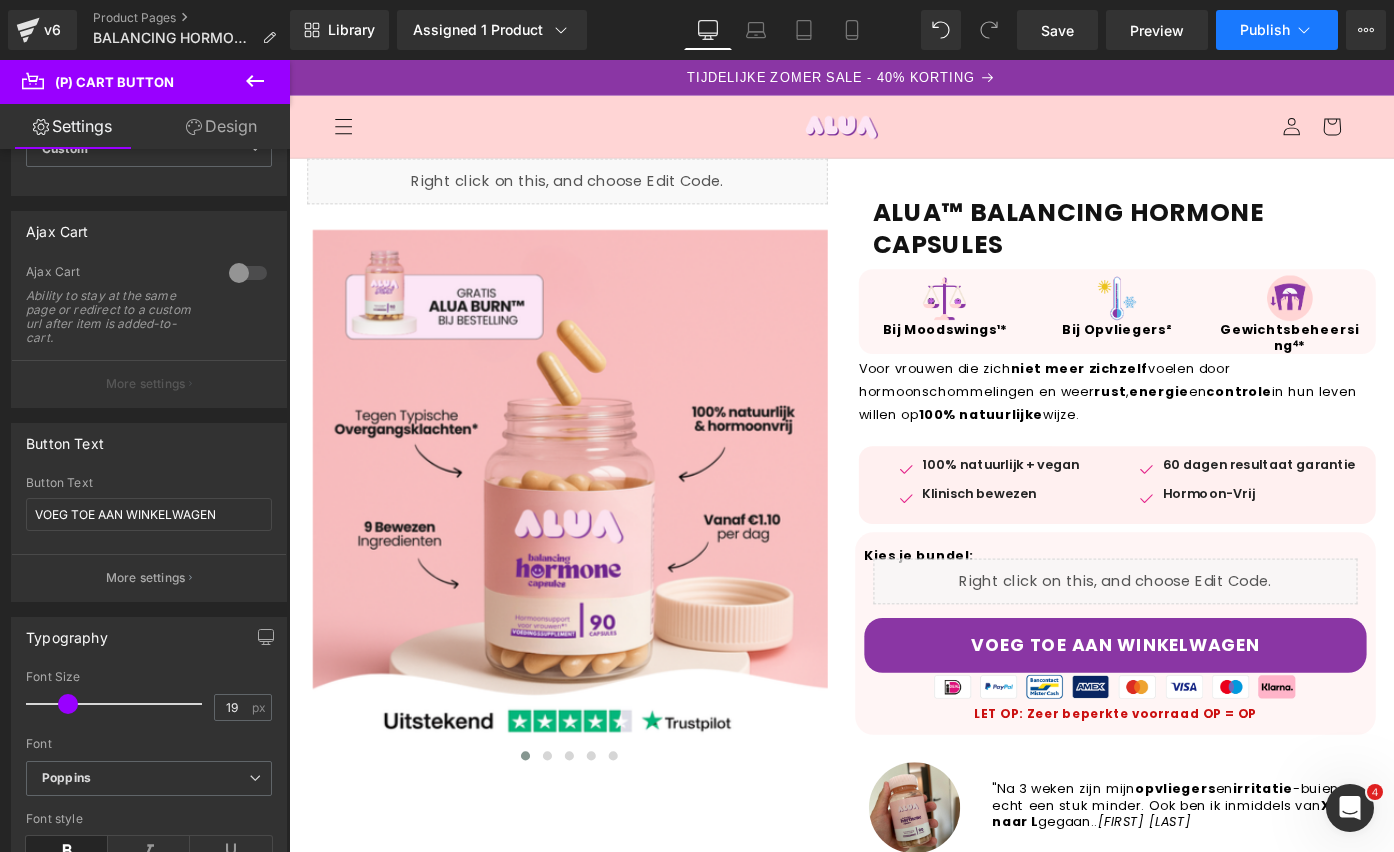 click on "Publish" at bounding box center [1277, 30] 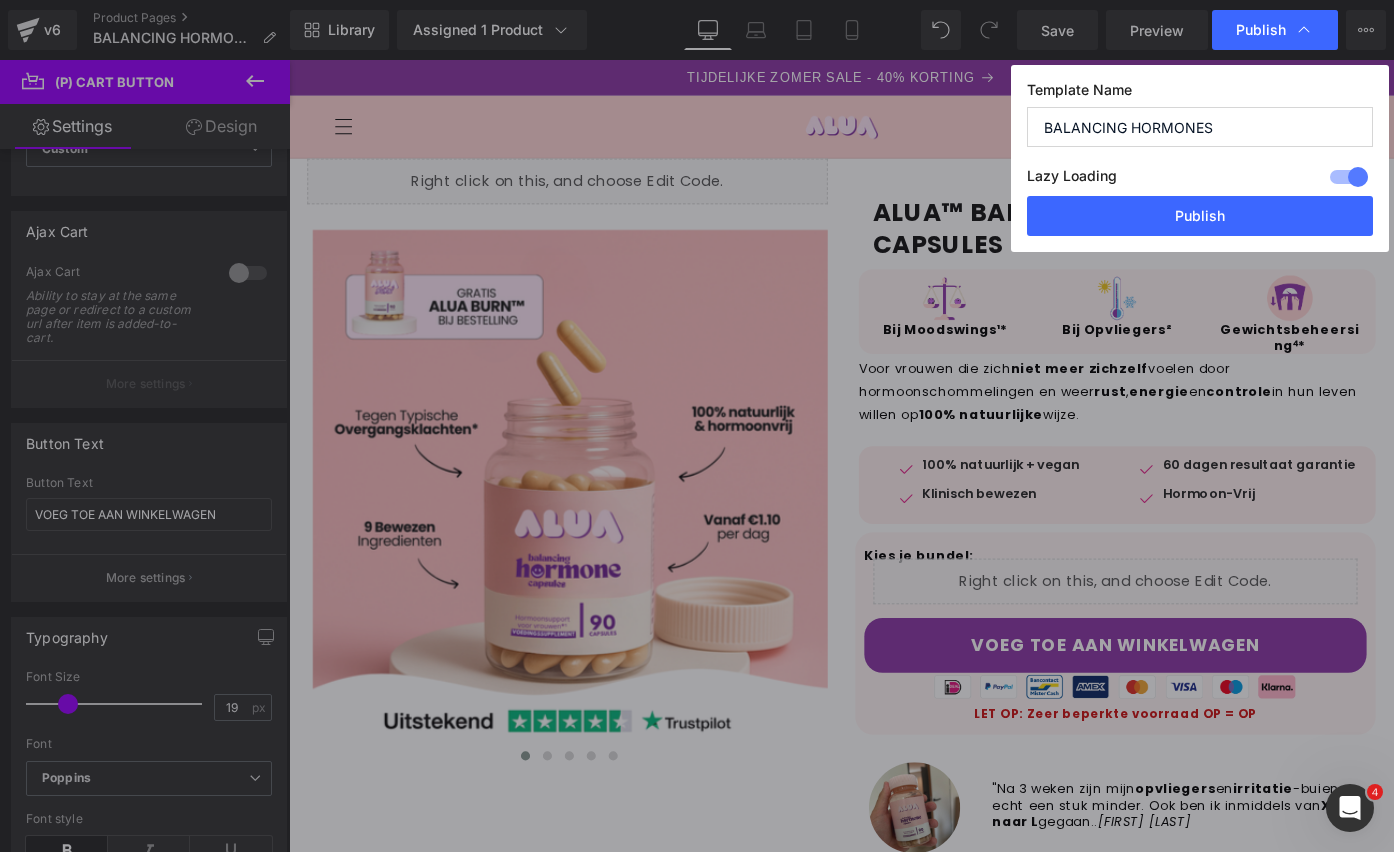 drag, startPoint x: 1507, startPoint y: 317, endPoint x: 1305, endPoint y: 246, distance: 214.11446 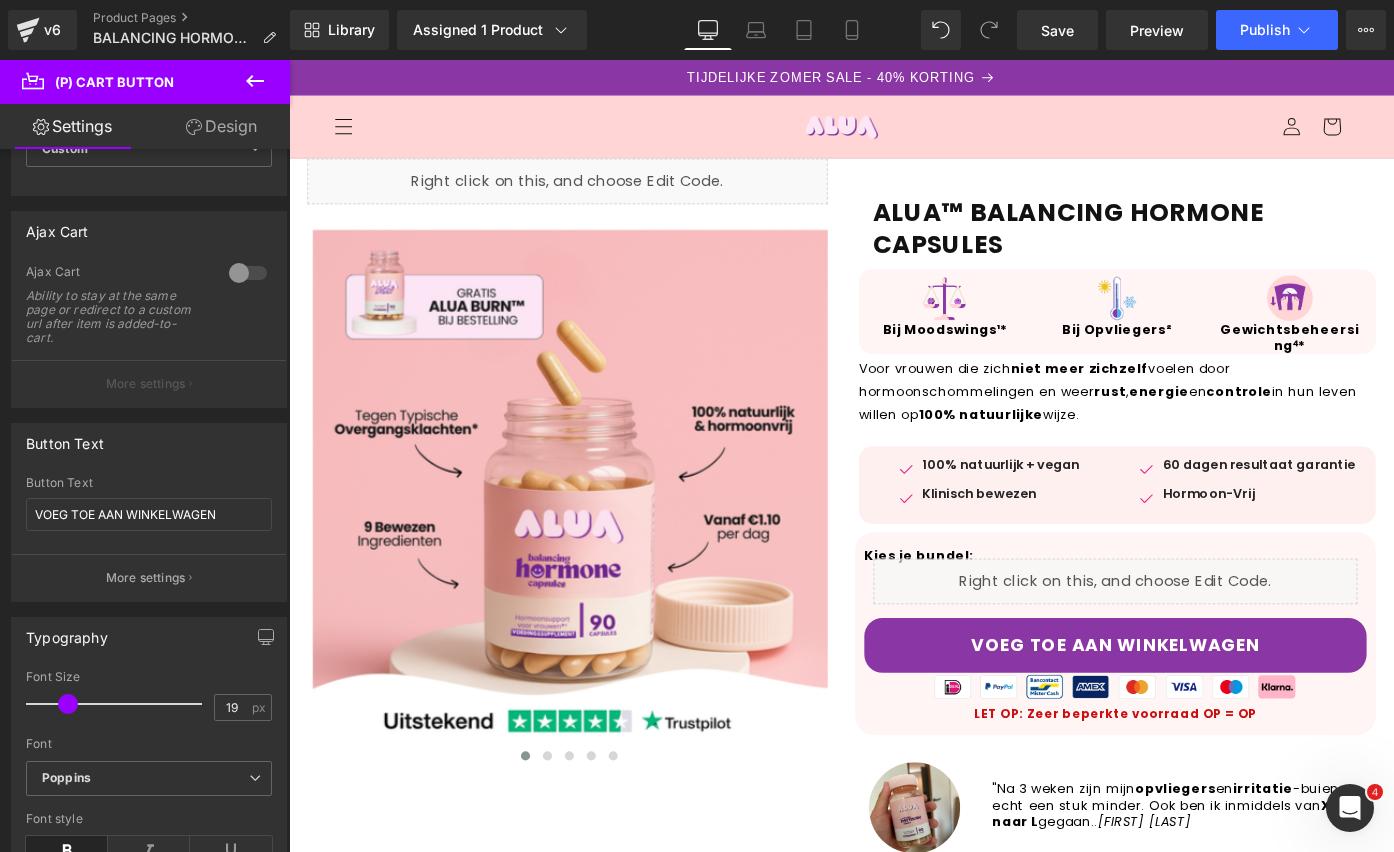 click on "ALUA™ BALANCING HORMONE CAPSULES" at bounding box center (1196, 244) 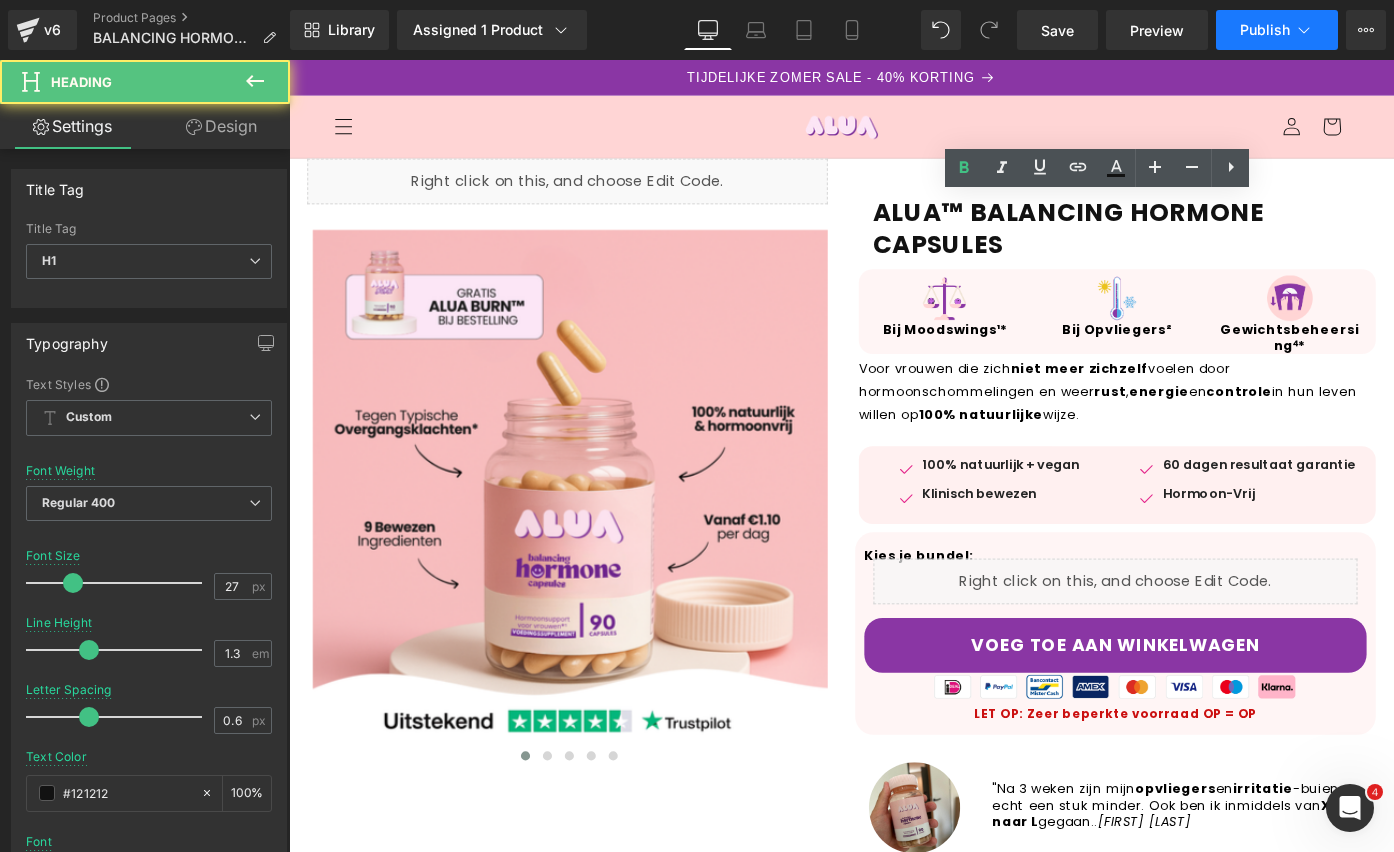 click on "Publish" at bounding box center (1265, 30) 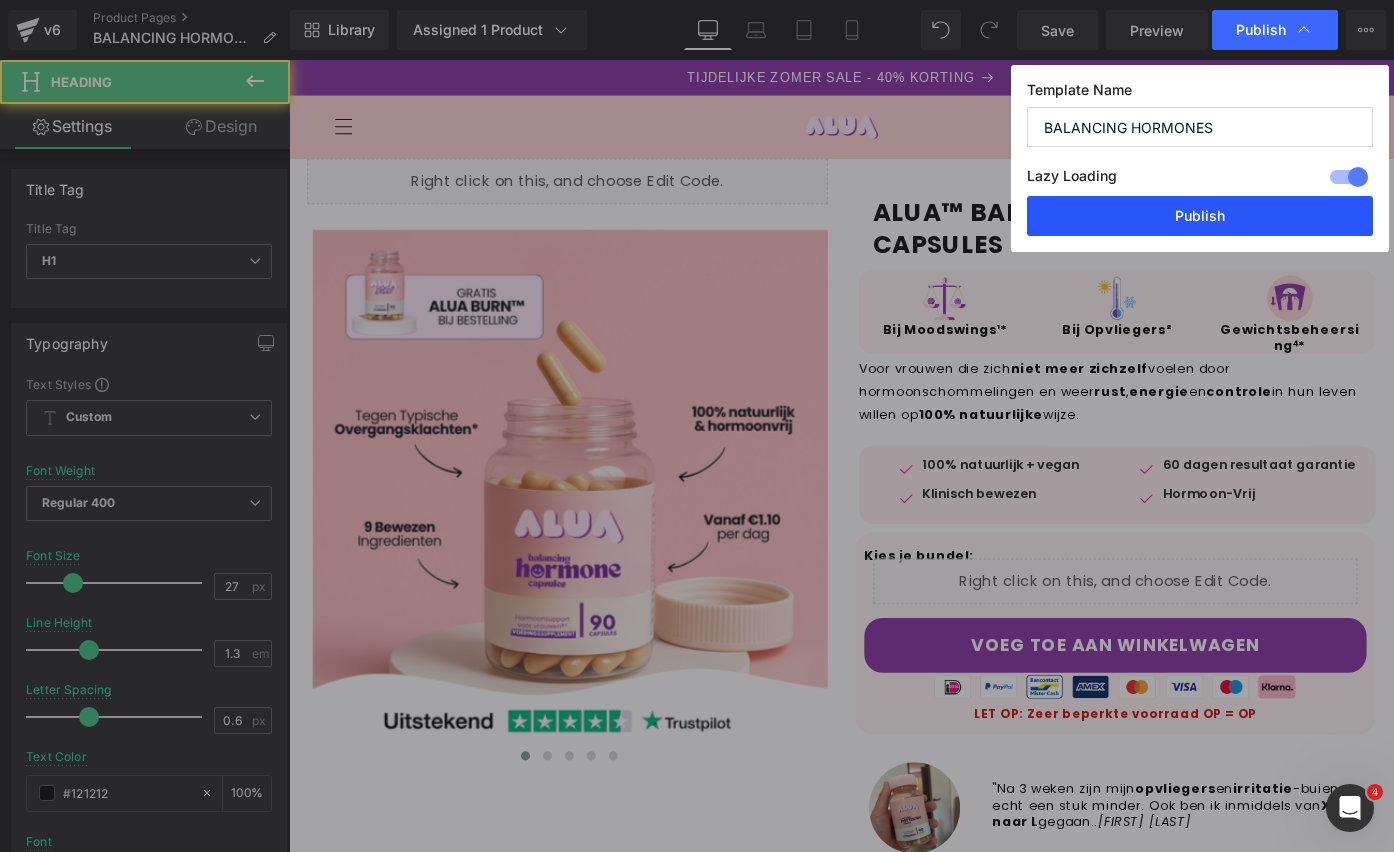 click on "Publish" at bounding box center [1200, 216] 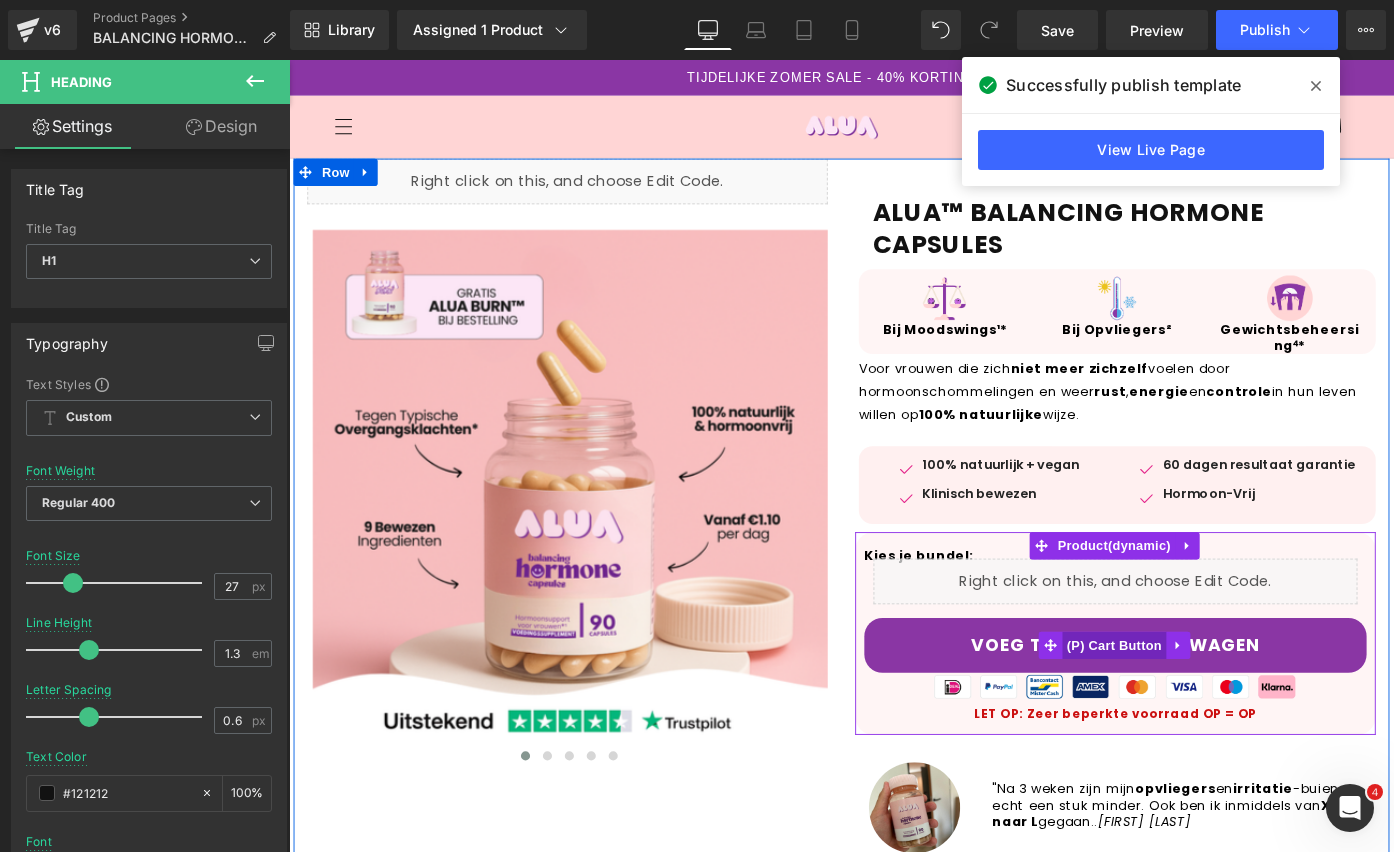 click on "(P) Cart Button" at bounding box center (1193, 701) 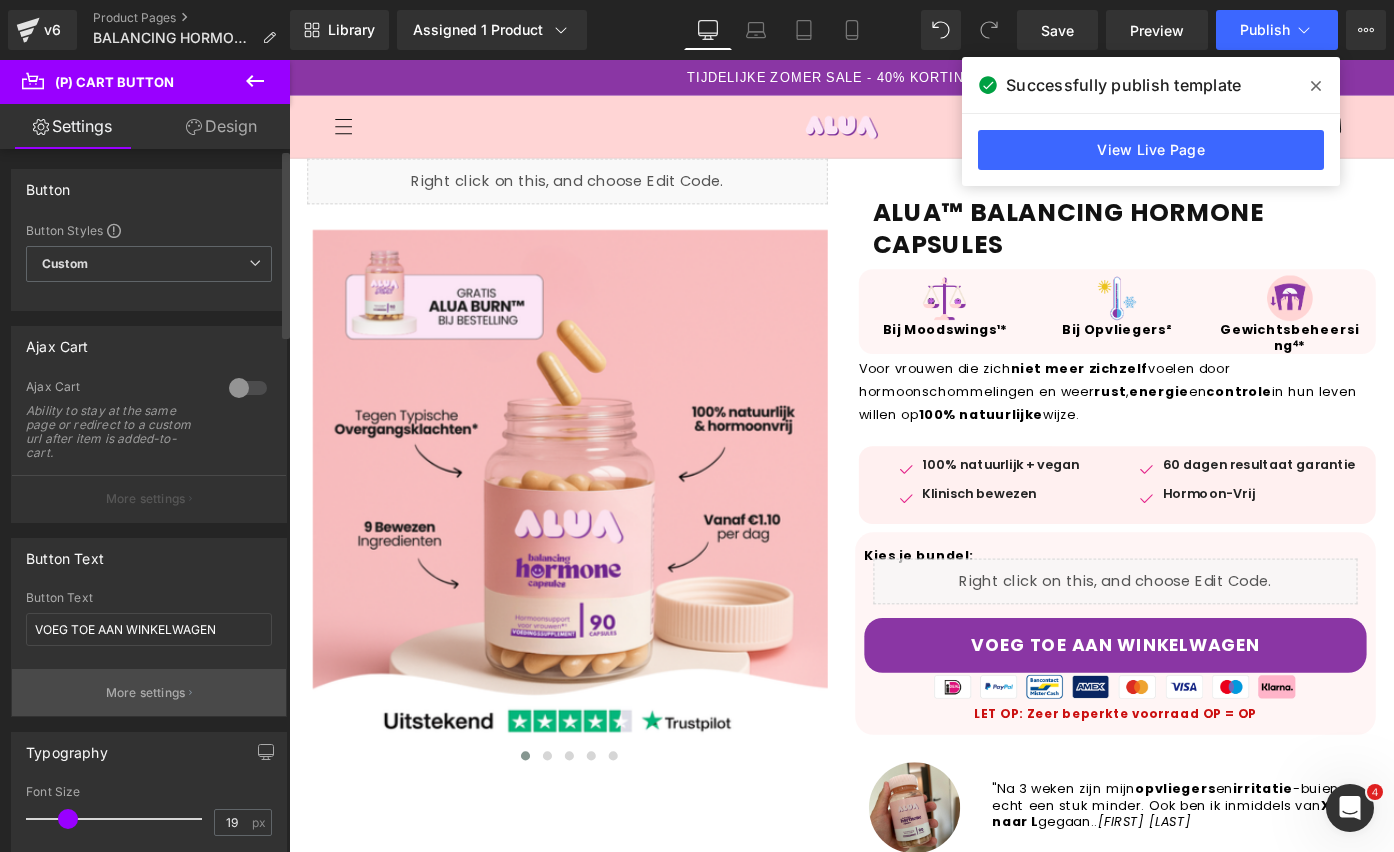 click on "More settings" at bounding box center (146, 693) 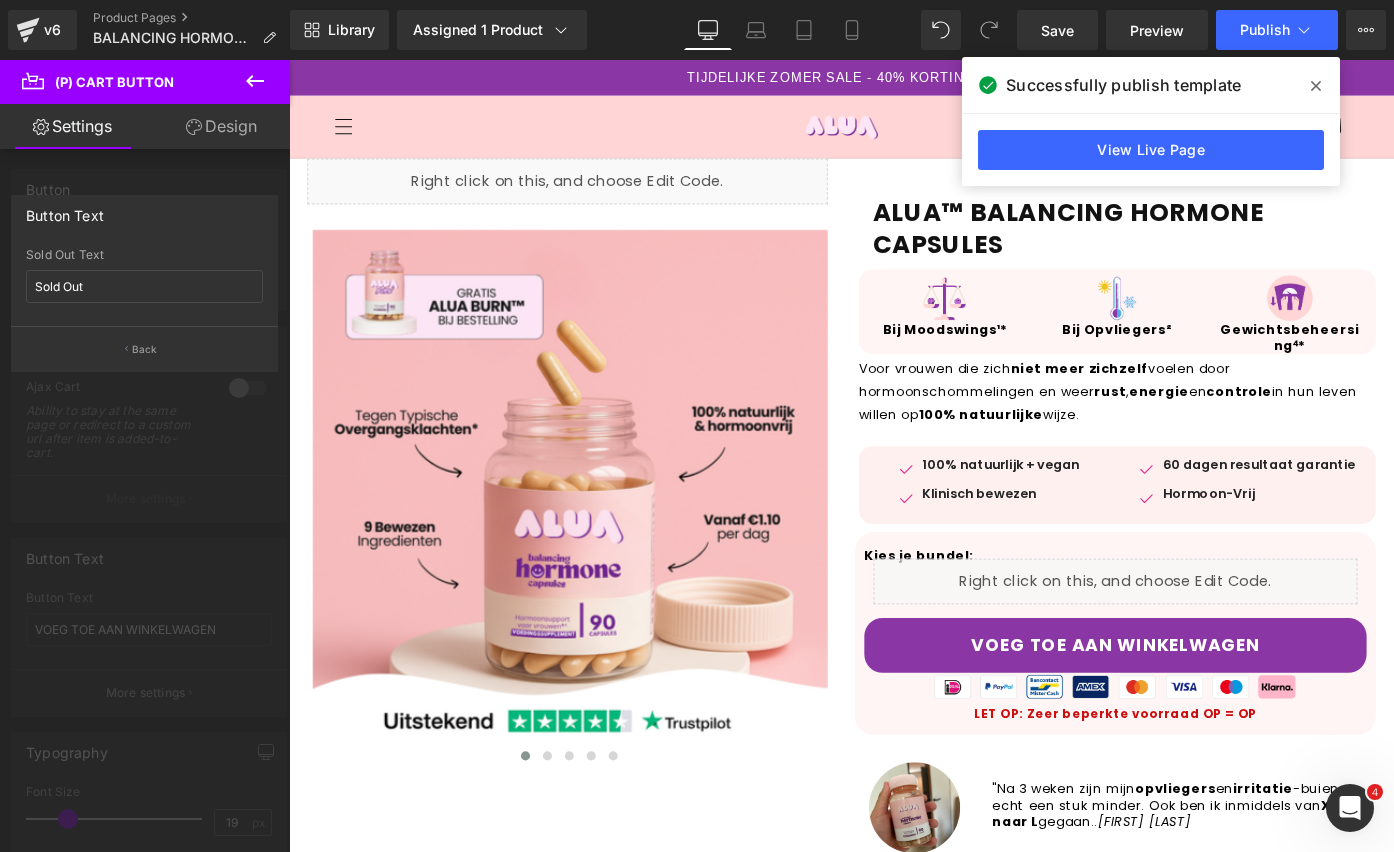 click at bounding box center [145, 461] 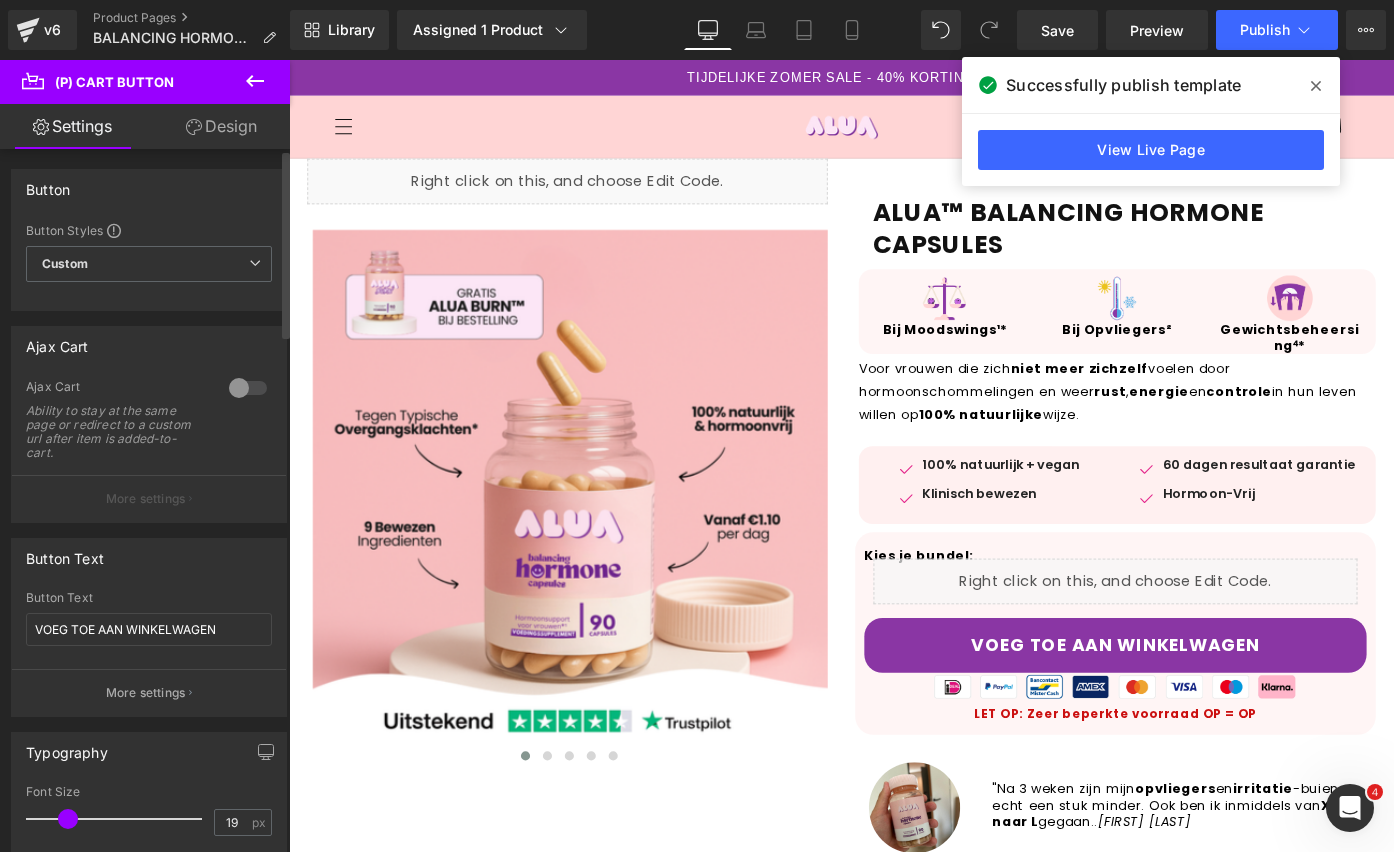 click on "More settings" at bounding box center [146, 499] 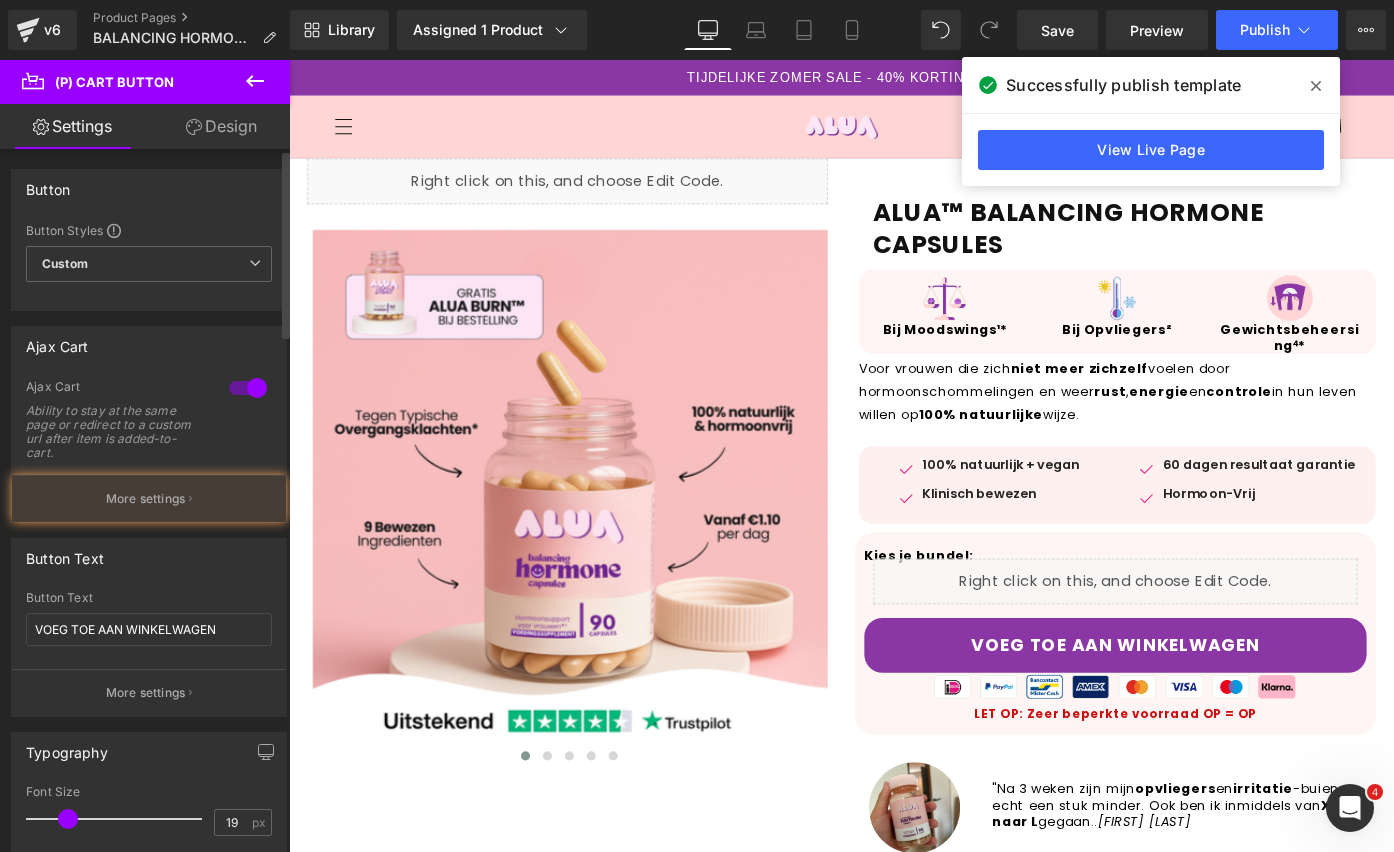 click on "More settings" at bounding box center (146, 499) 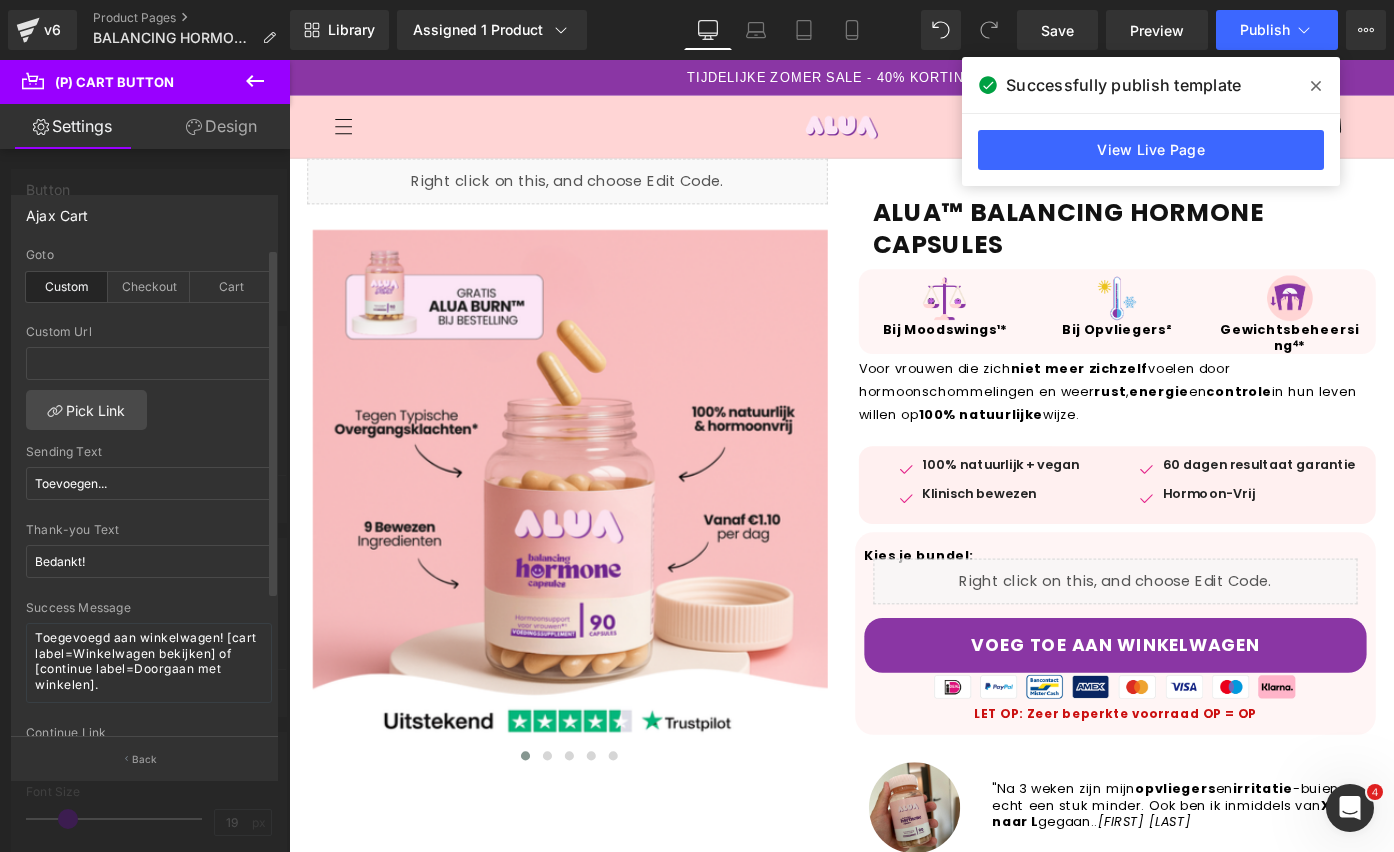 click at bounding box center (145, 461) 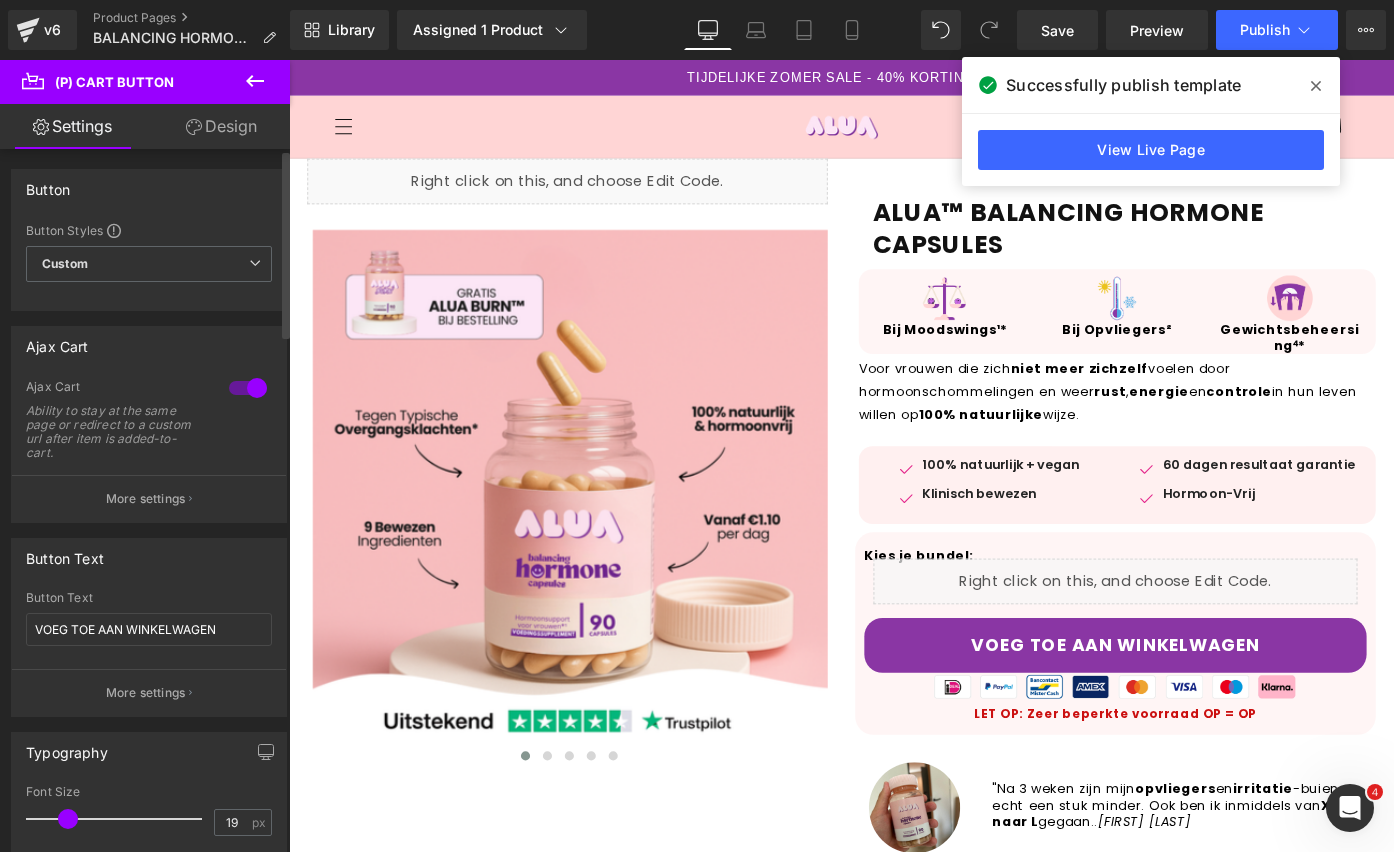 click at bounding box center (248, 388) 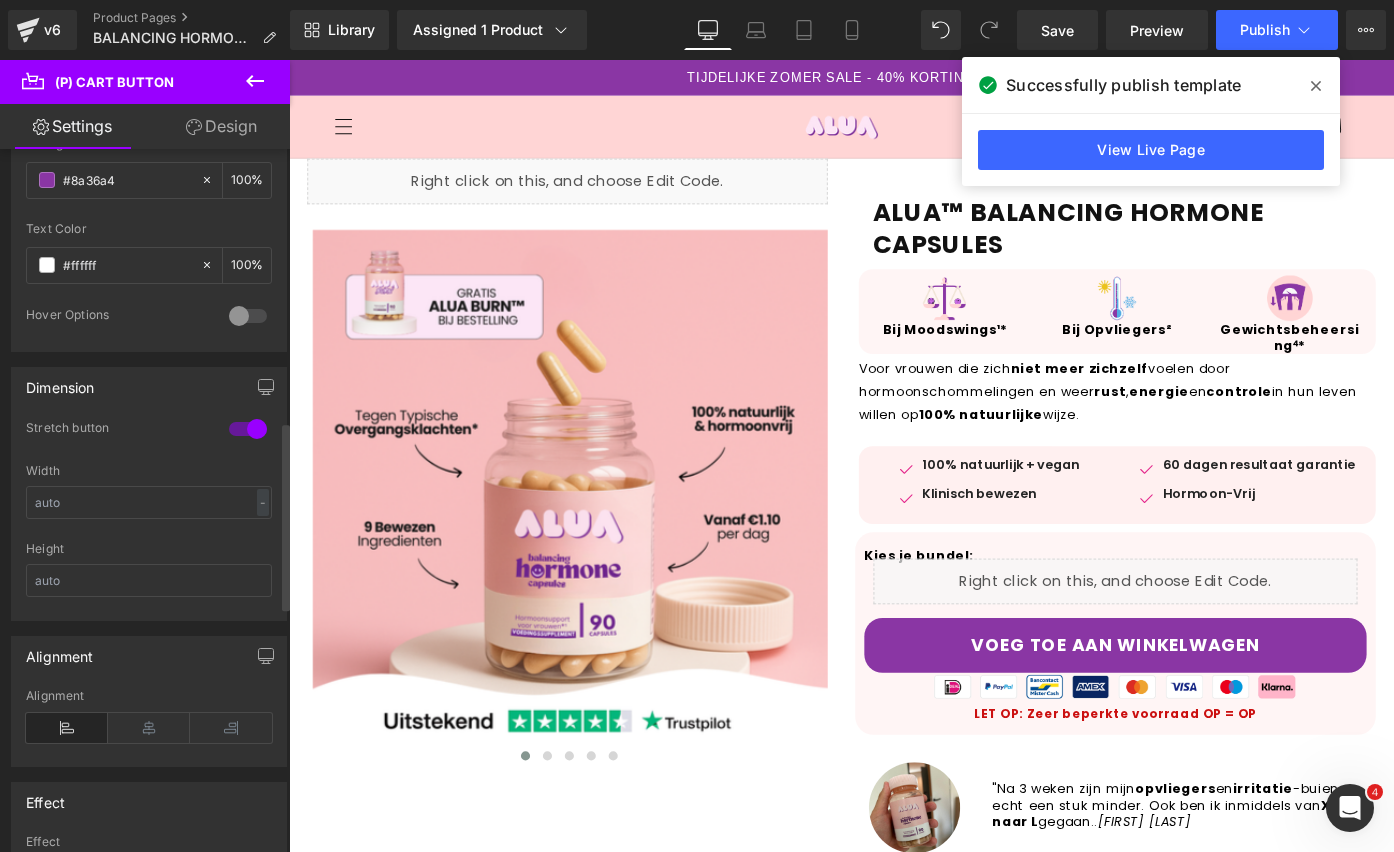 scroll, scrollTop: 1548, scrollLeft: 0, axis: vertical 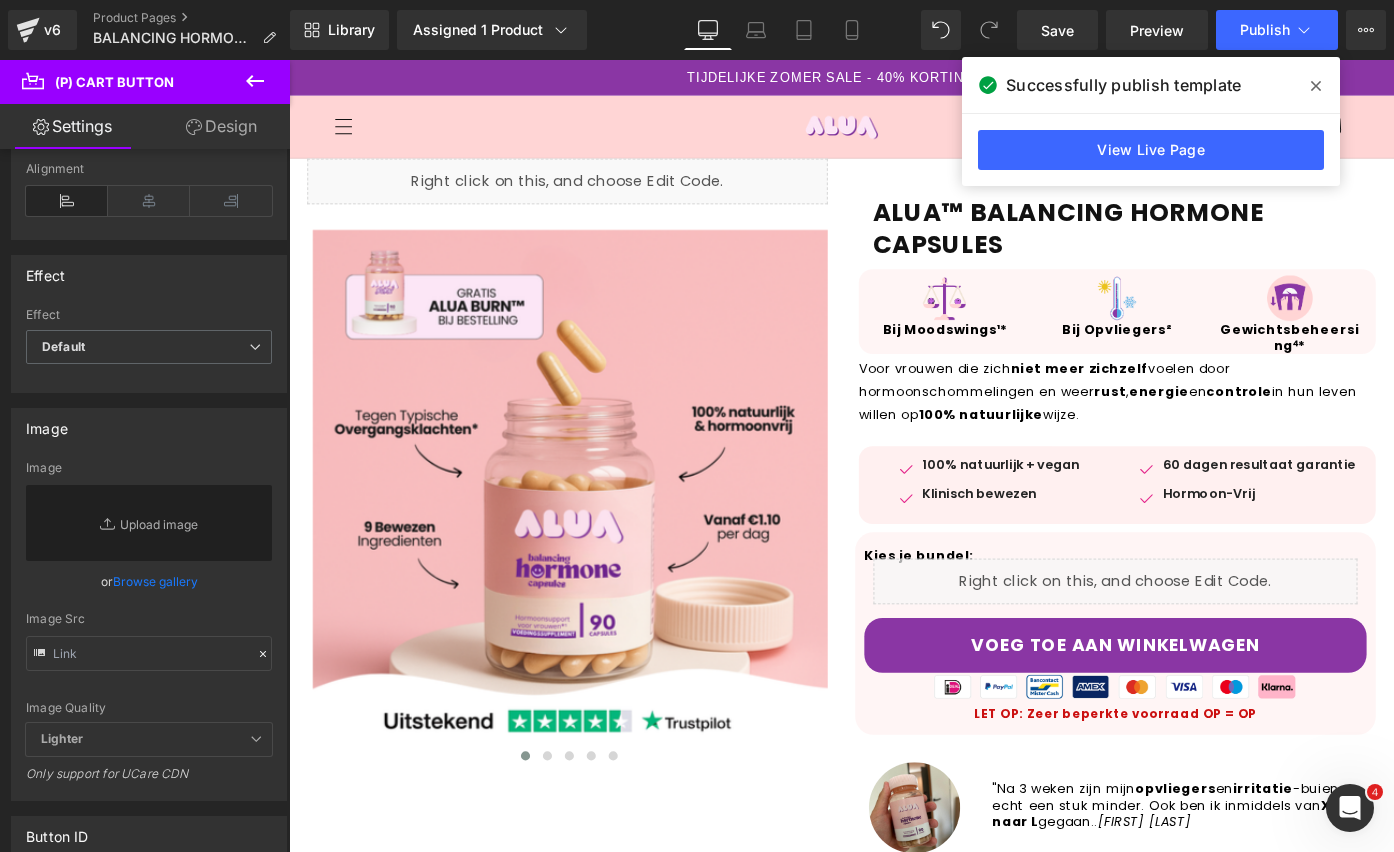 click 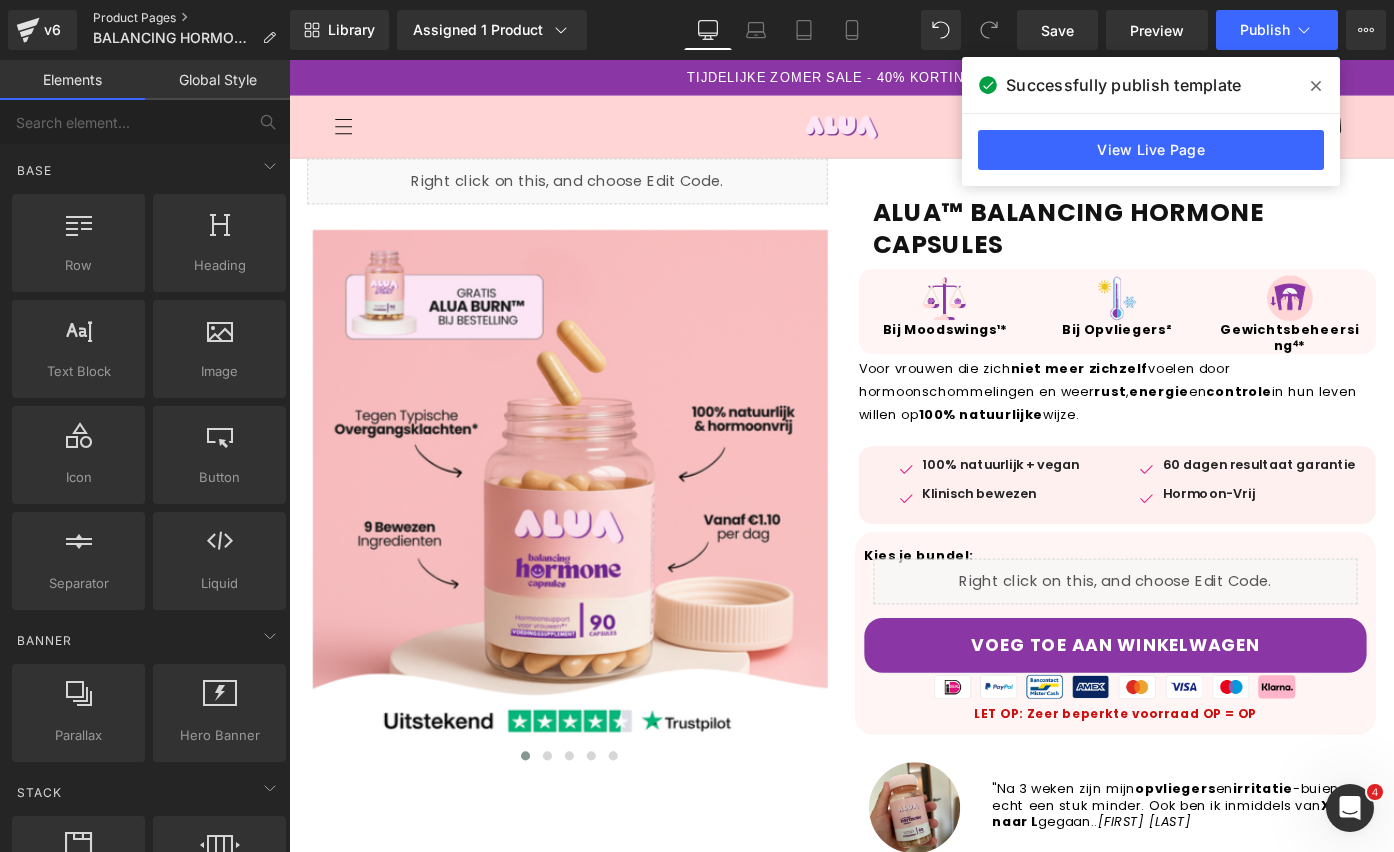 click on "Product Pages" at bounding box center (192, 18) 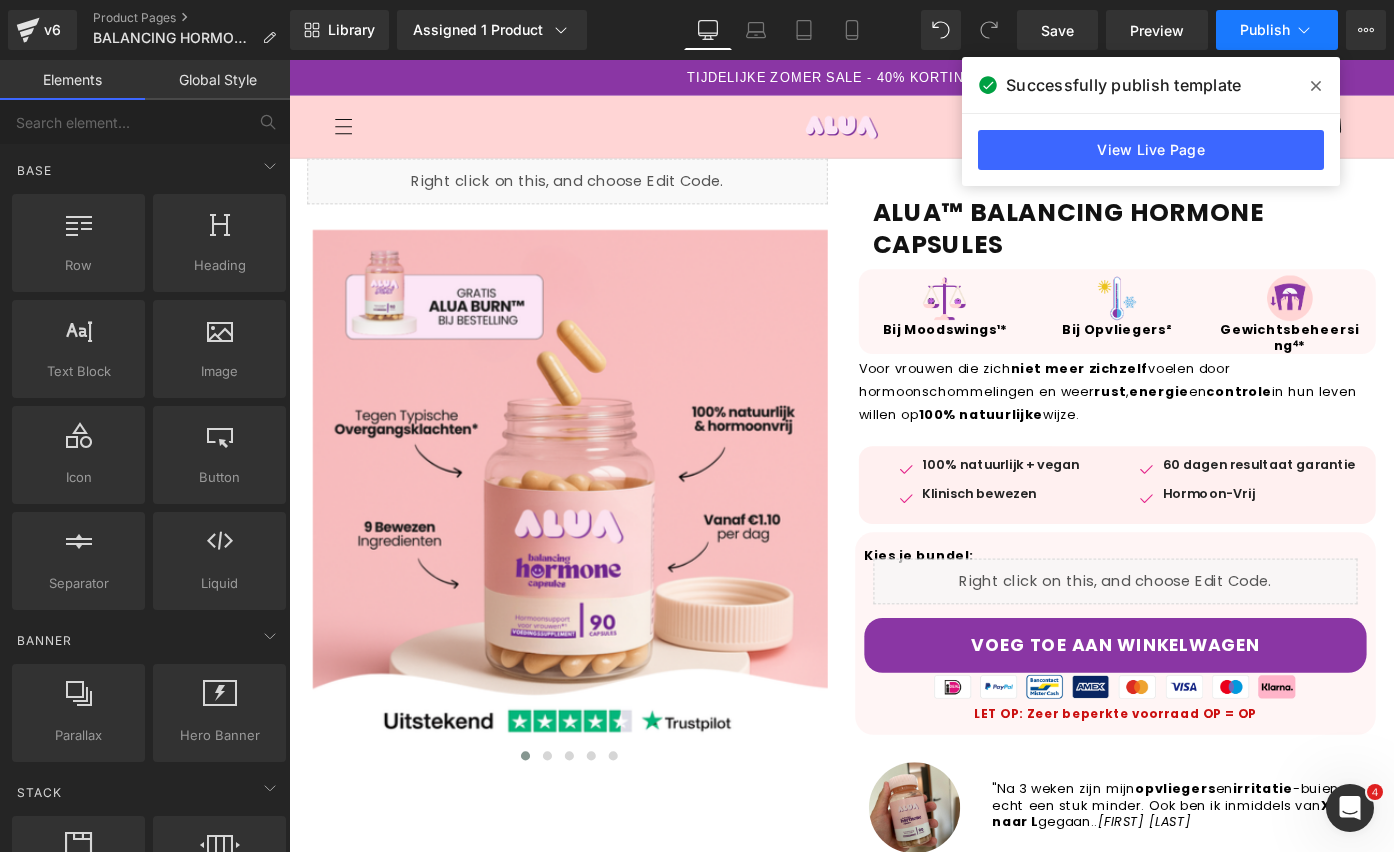 click on "Publish" at bounding box center (1265, 30) 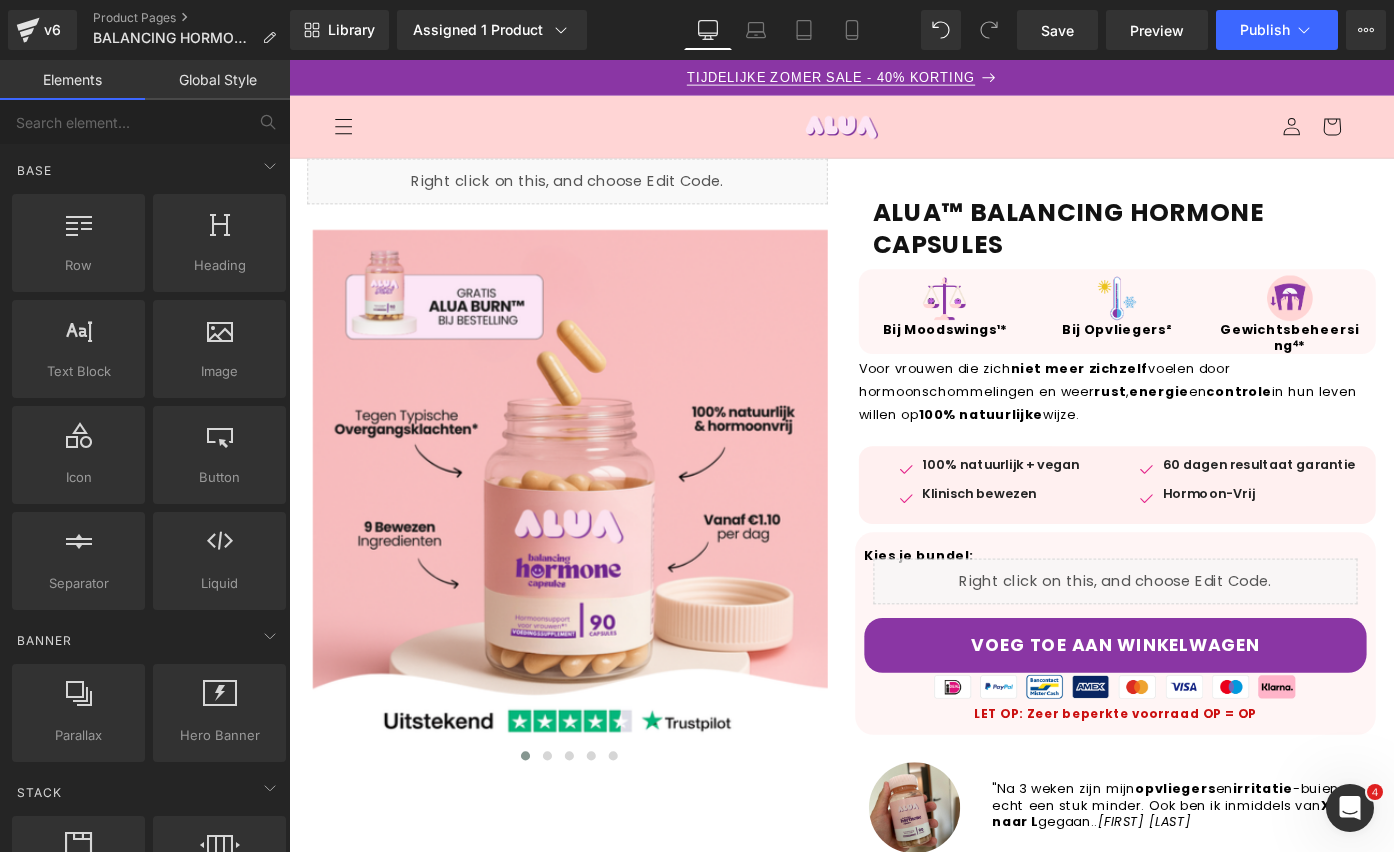 drag, startPoint x: 1181, startPoint y: 187, endPoint x: 1010, endPoint y: 74, distance: 204.96341 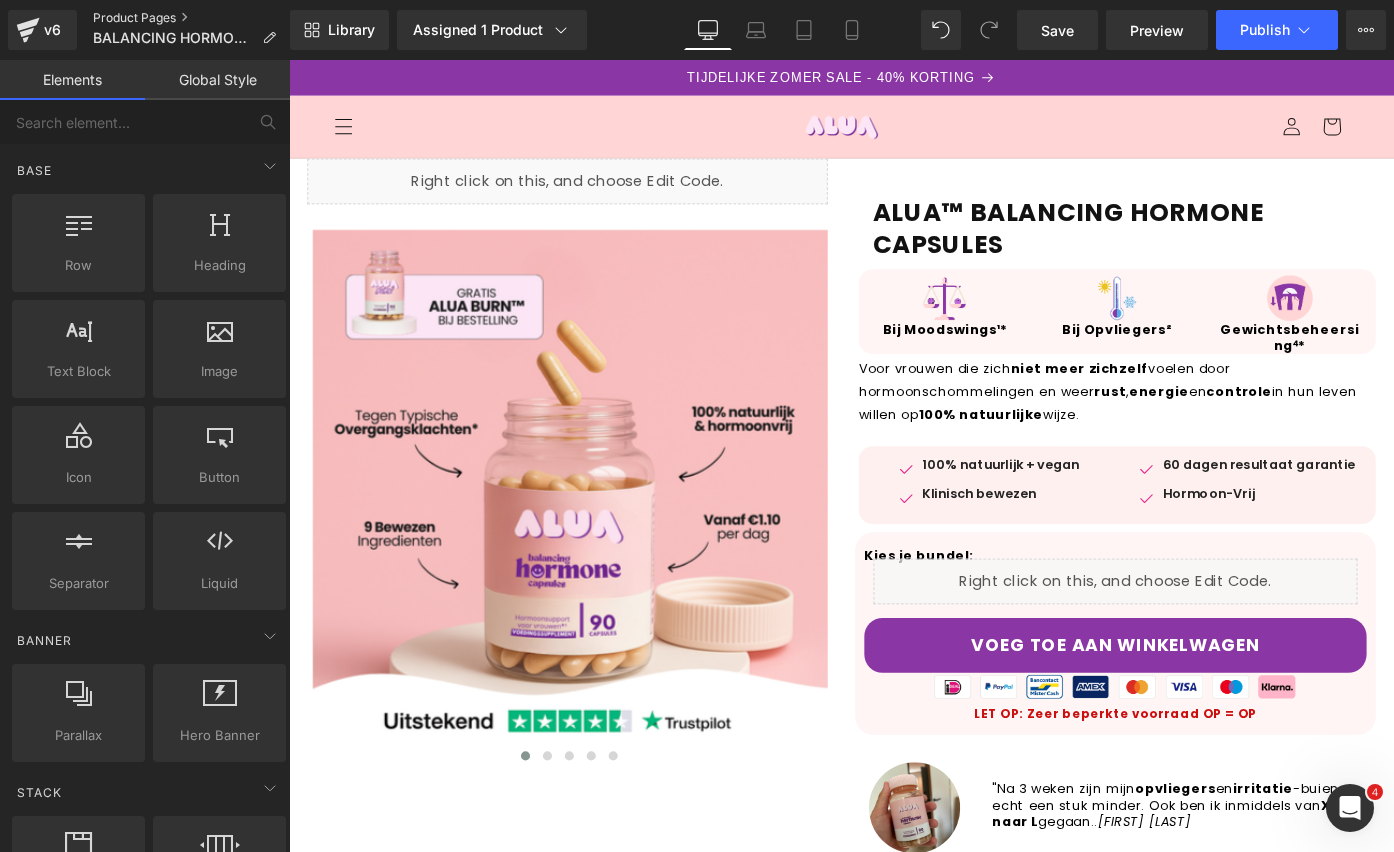 click on "Product Pages" at bounding box center [192, 18] 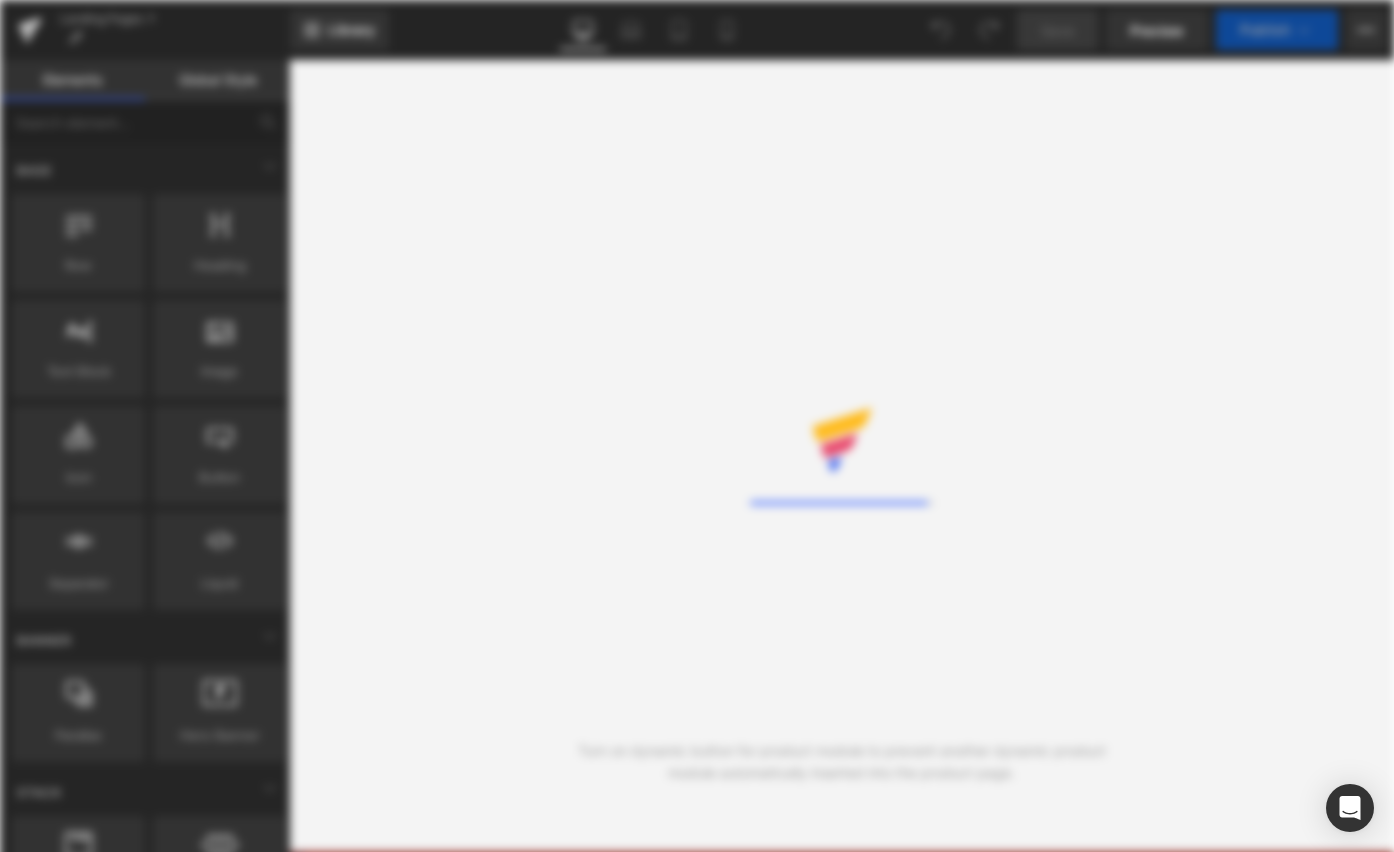 scroll, scrollTop: 0, scrollLeft: 0, axis: both 